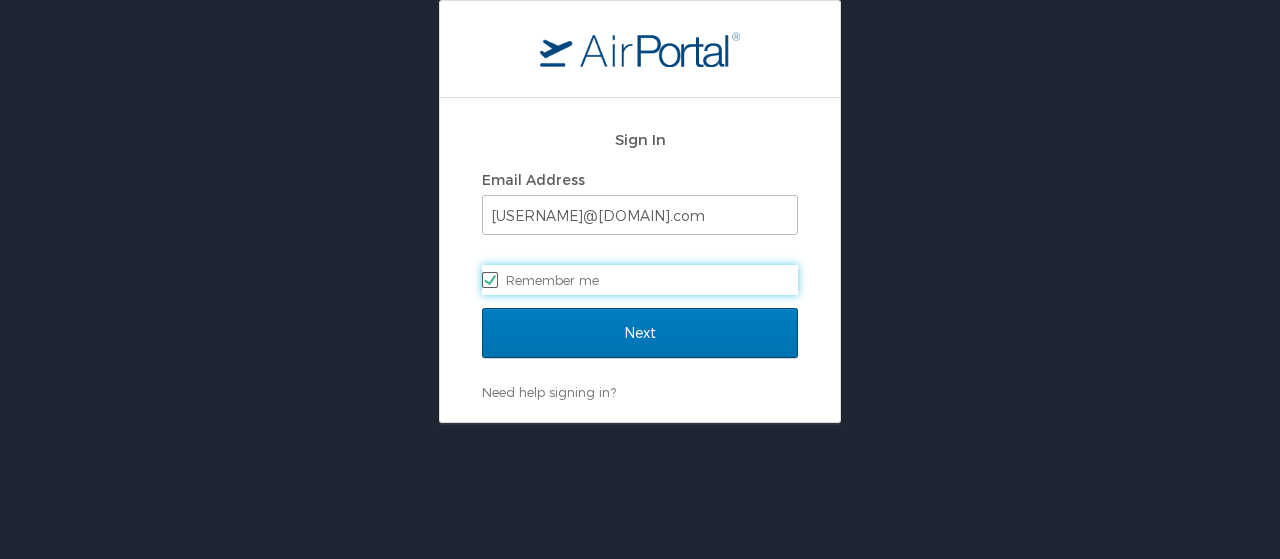 scroll, scrollTop: 0, scrollLeft: 0, axis: both 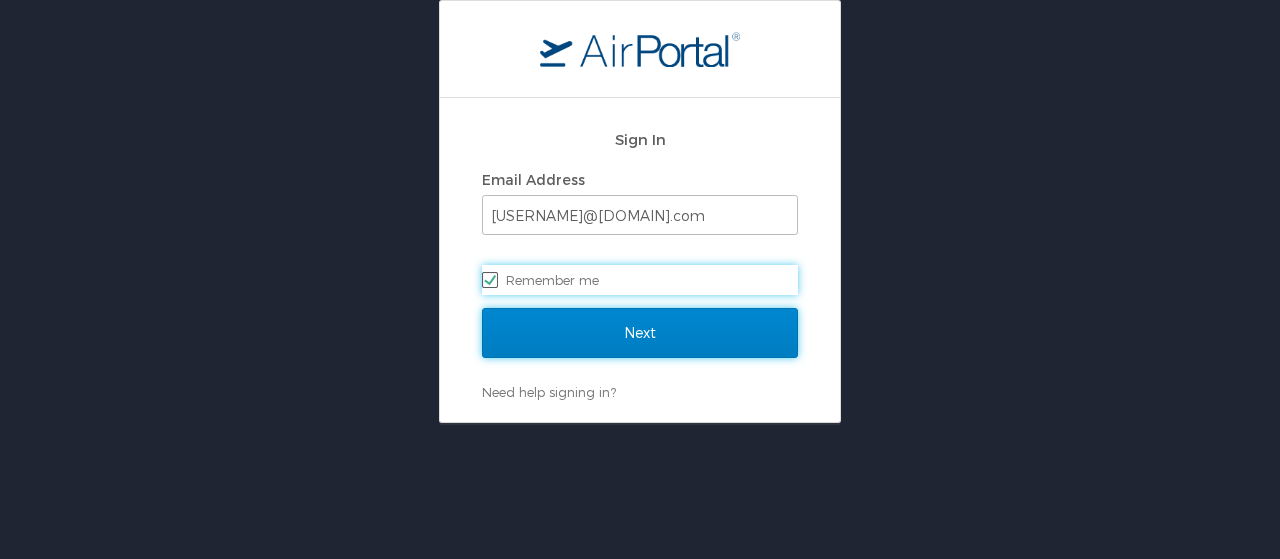 click on "Next" at bounding box center [640, 333] 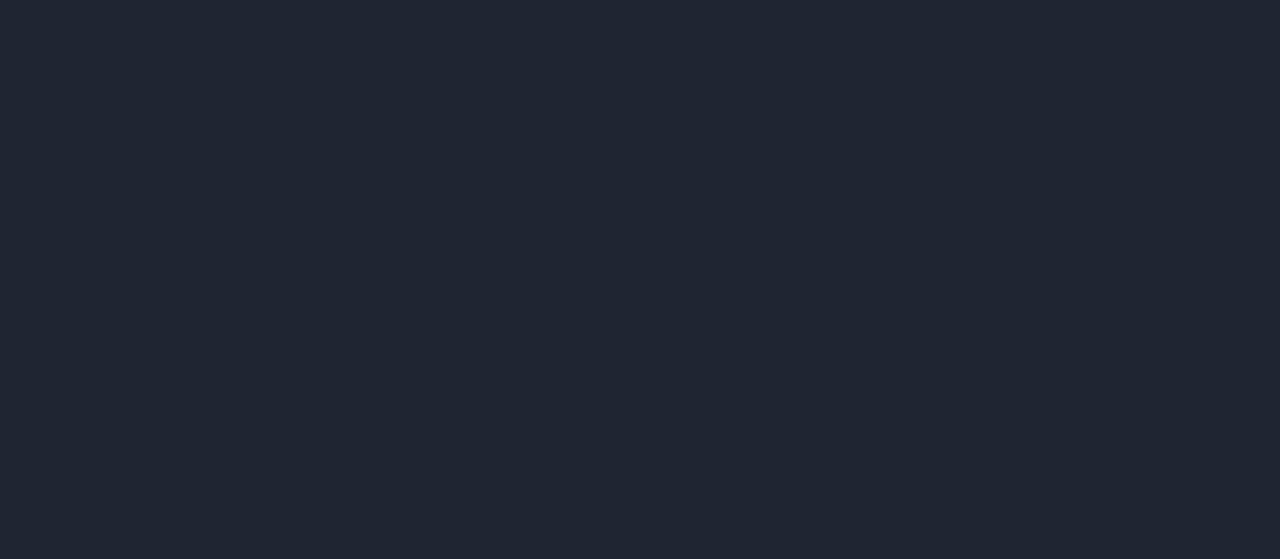 scroll, scrollTop: 0, scrollLeft: 0, axis: both 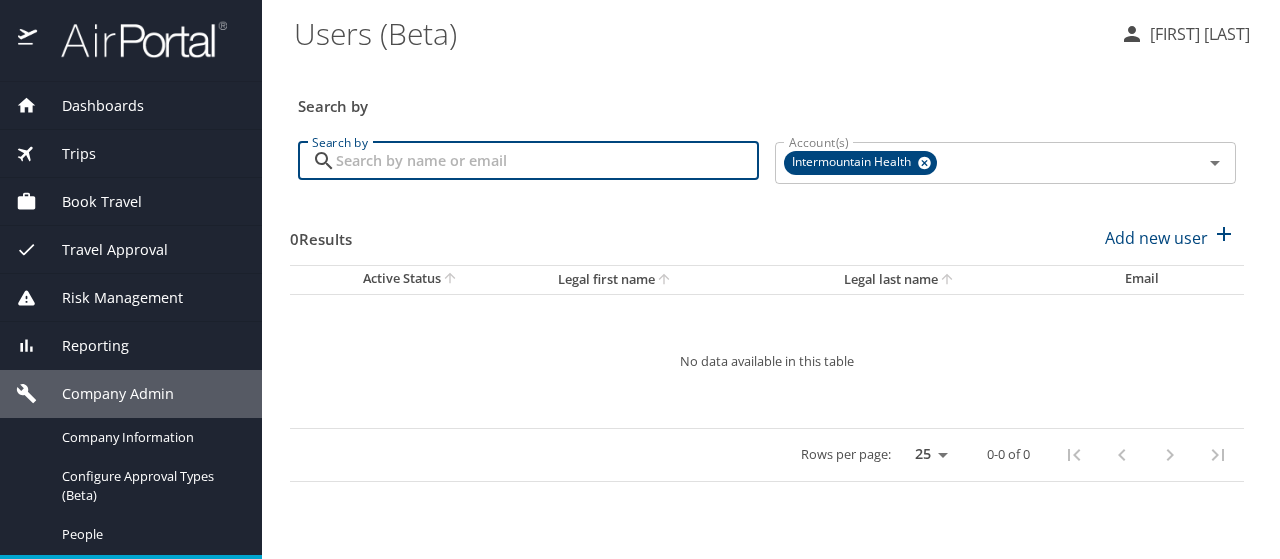 click on "Search by" at bounding box center (547, 161) 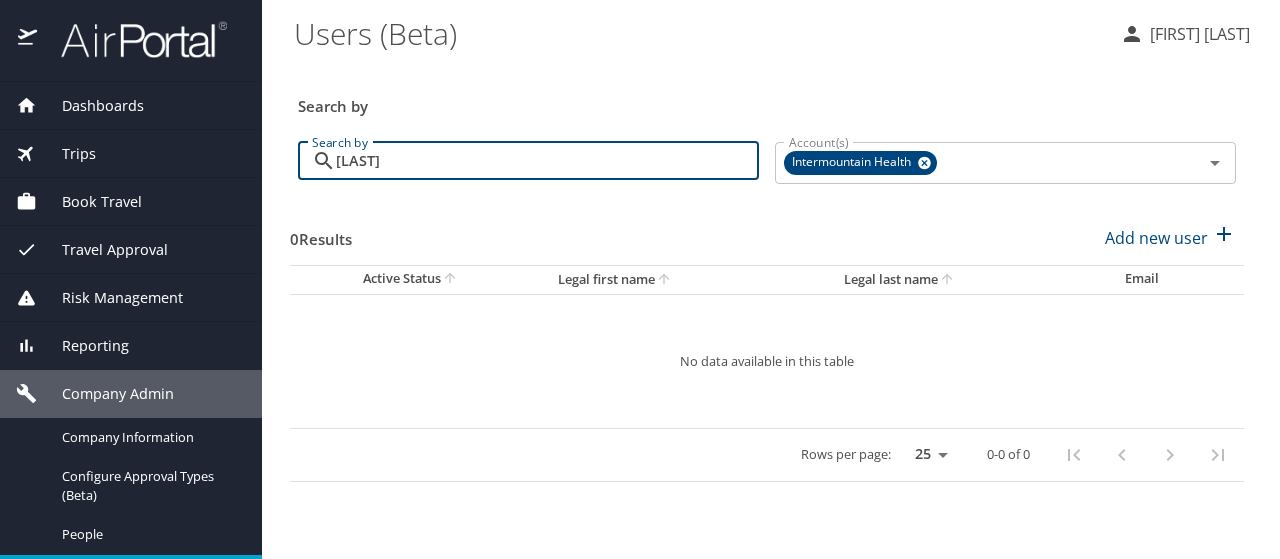 type on "[LAST]" 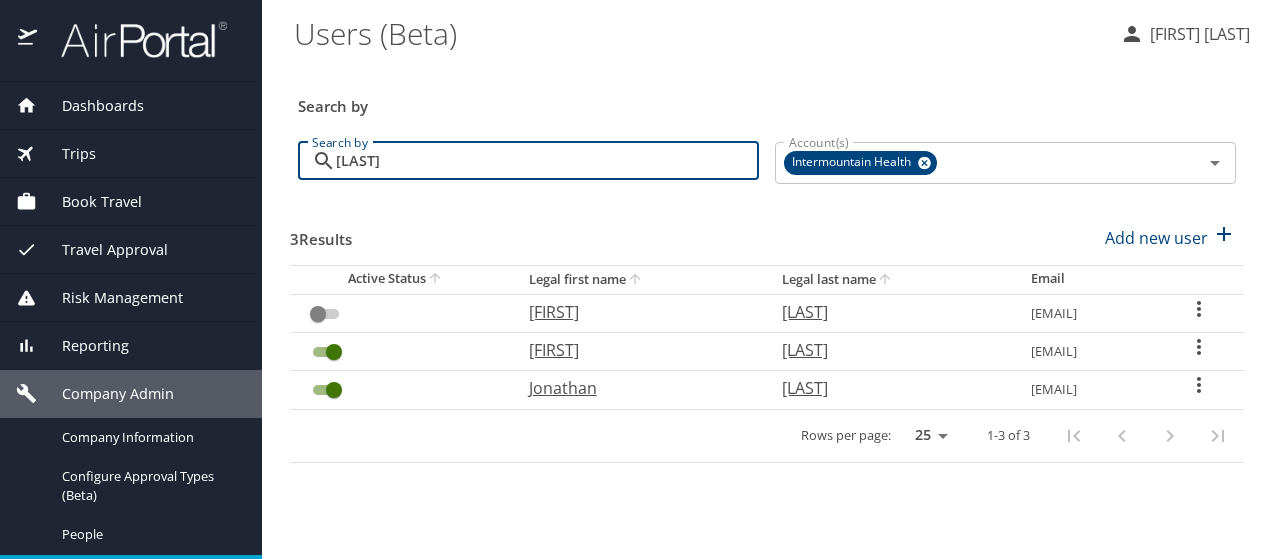 checkbox on "true" 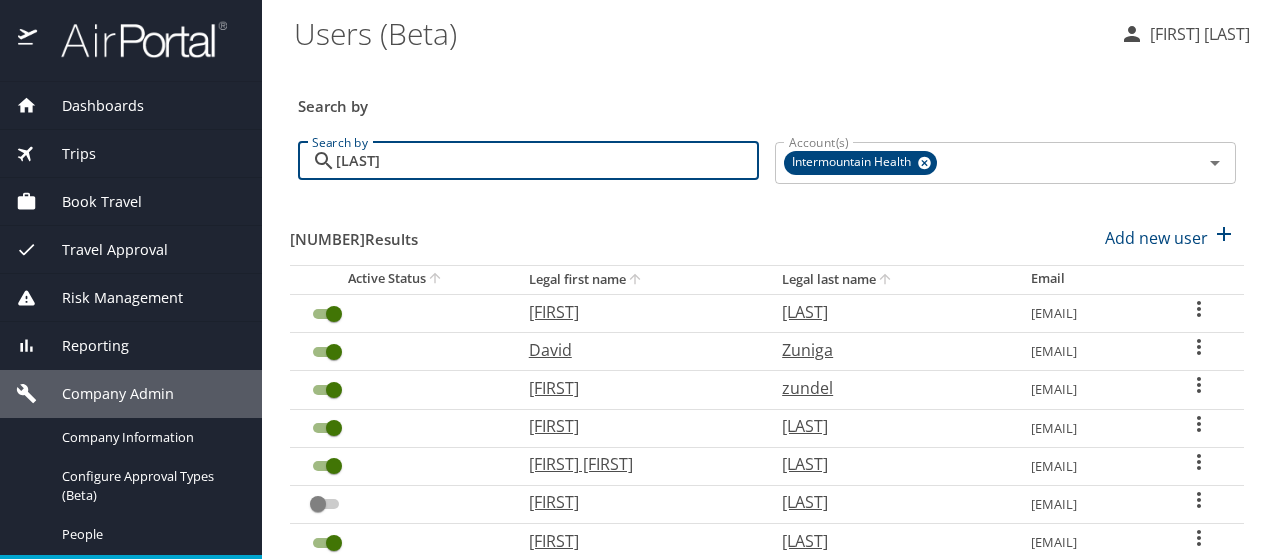 drag, startPoint x: 443, startPoint y: 191, endPoint x: 414, endPoint y: 138, distance: 60.41523 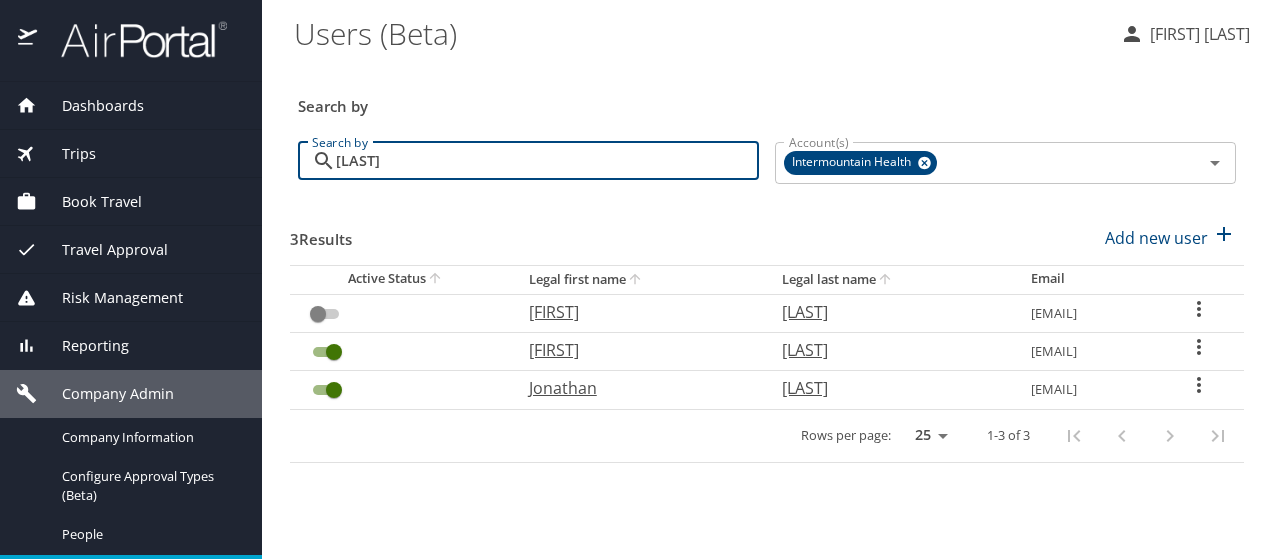 click 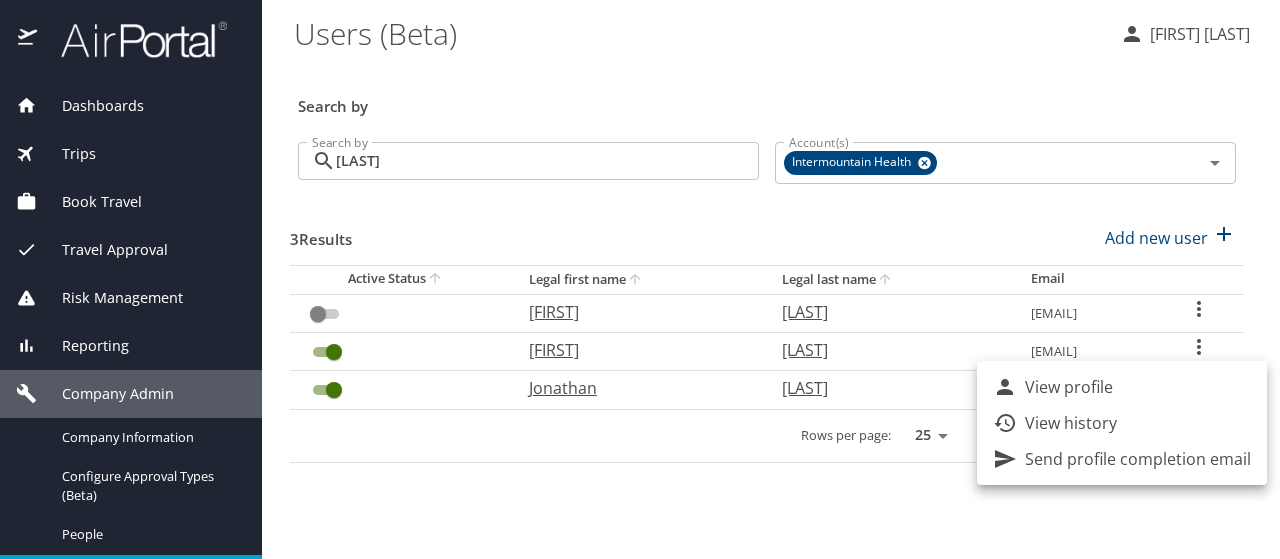 click on "View profile" at bounding box center (1122, 387) 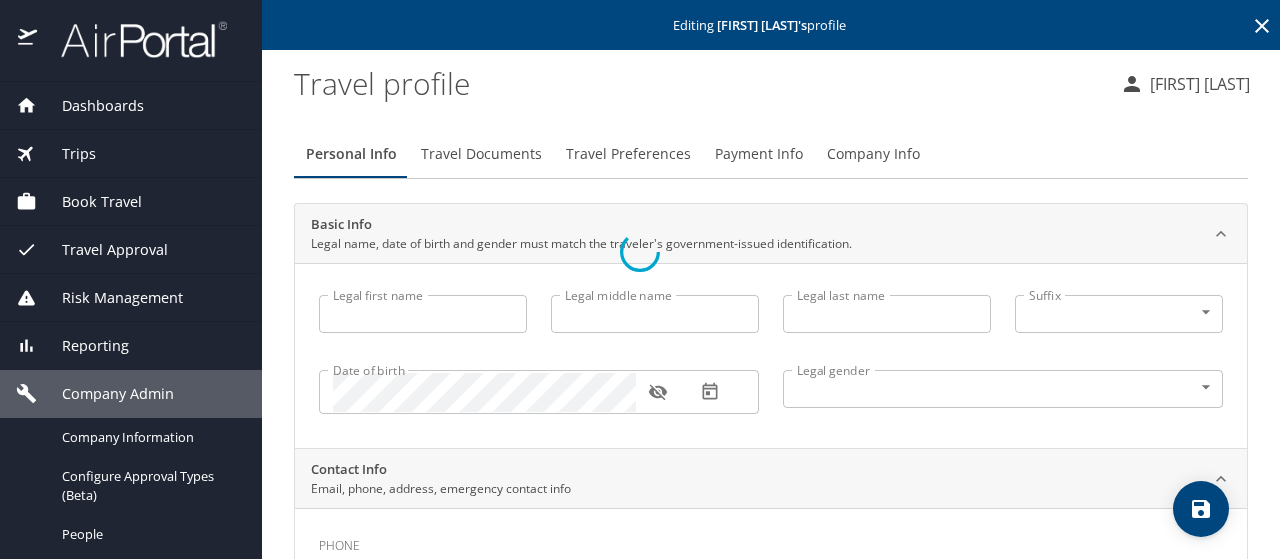 type on "Jonathan" 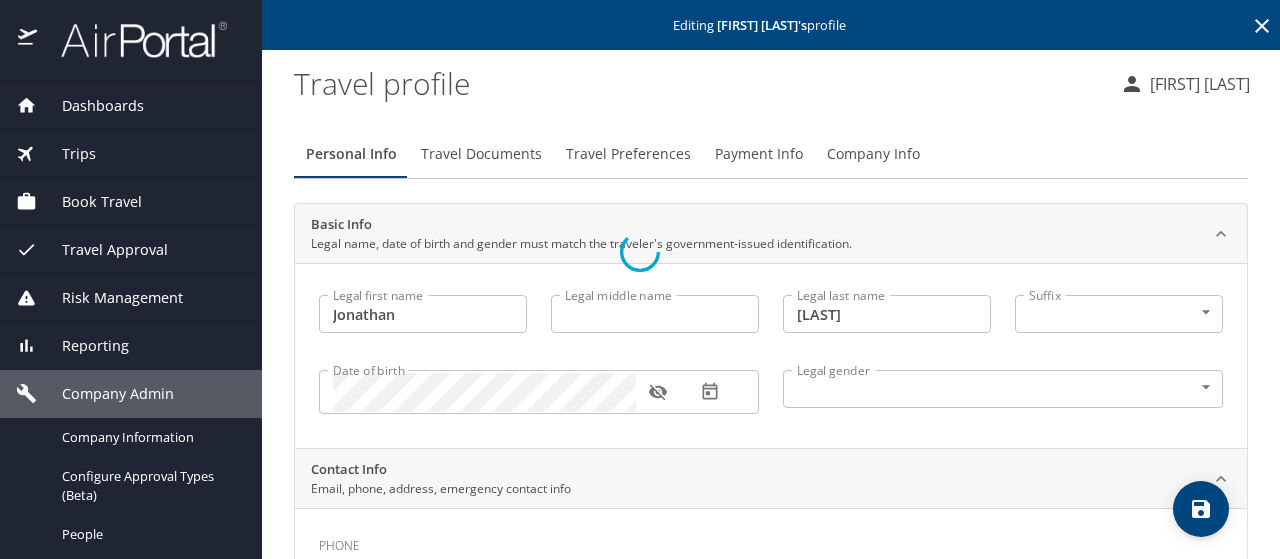 select on "US" 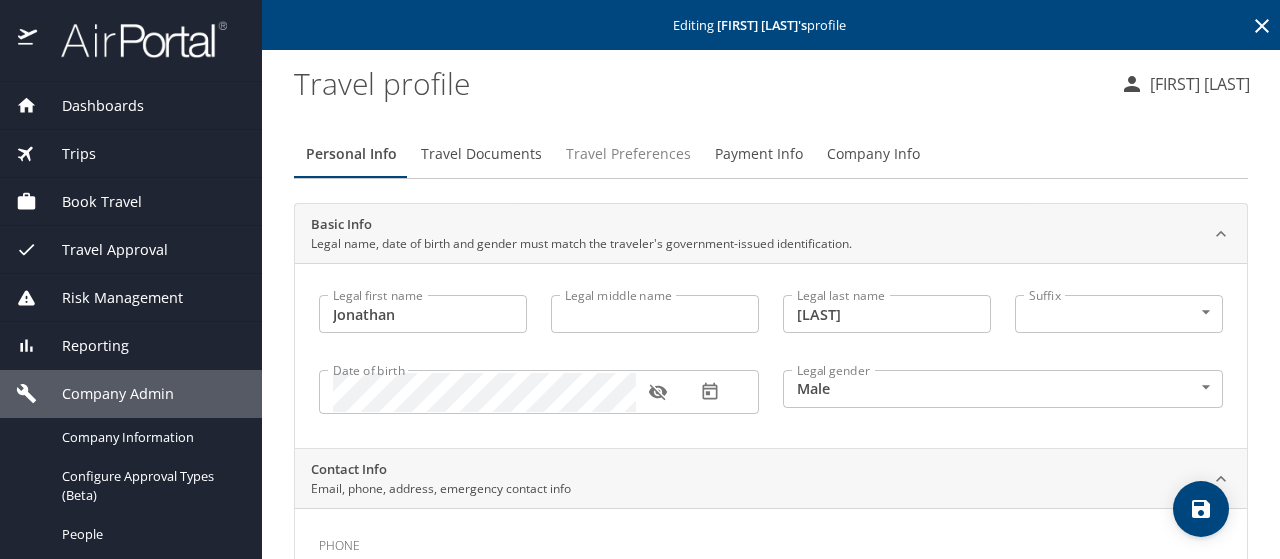click on "Travel Preferences" at bounding box center (628, 154) 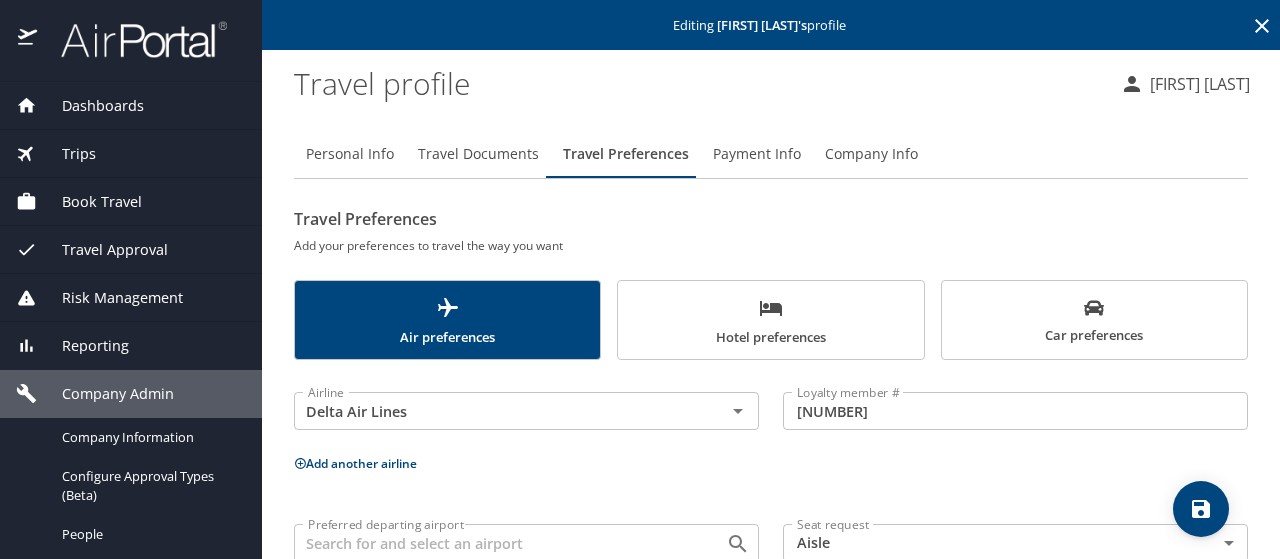 click on "Add another airline" at bounding box center (355, 463) 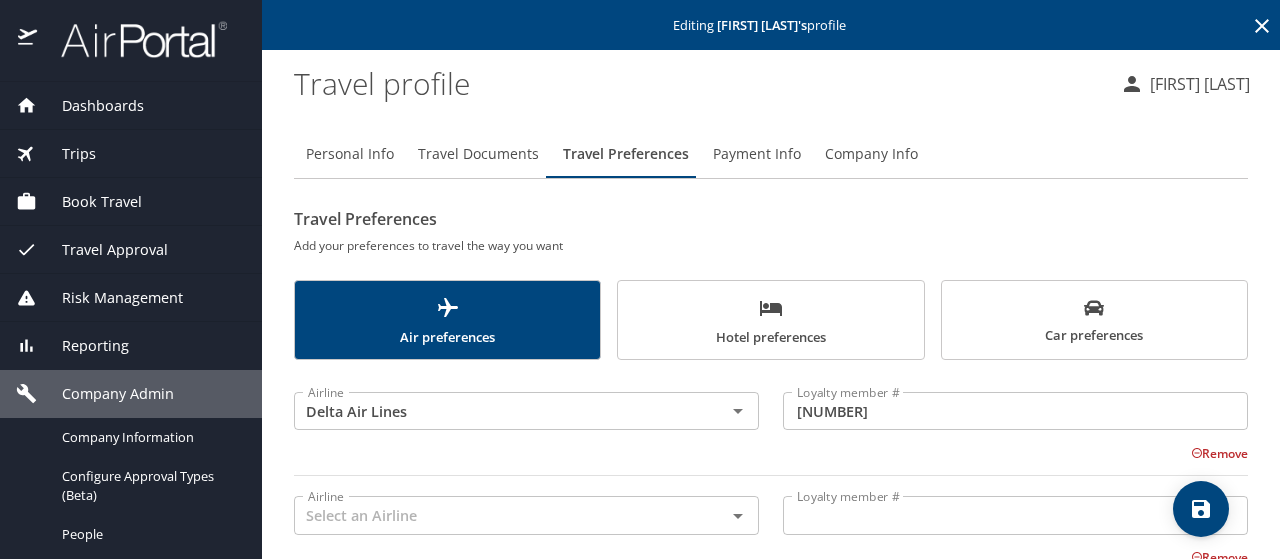 type 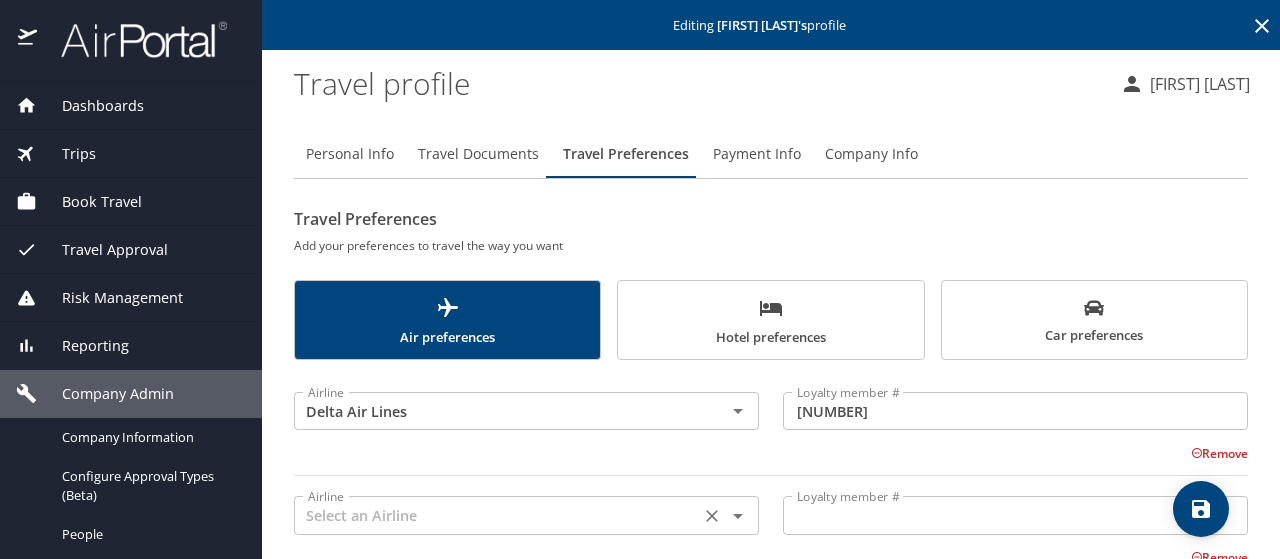 click at bounding box center [497, 515] 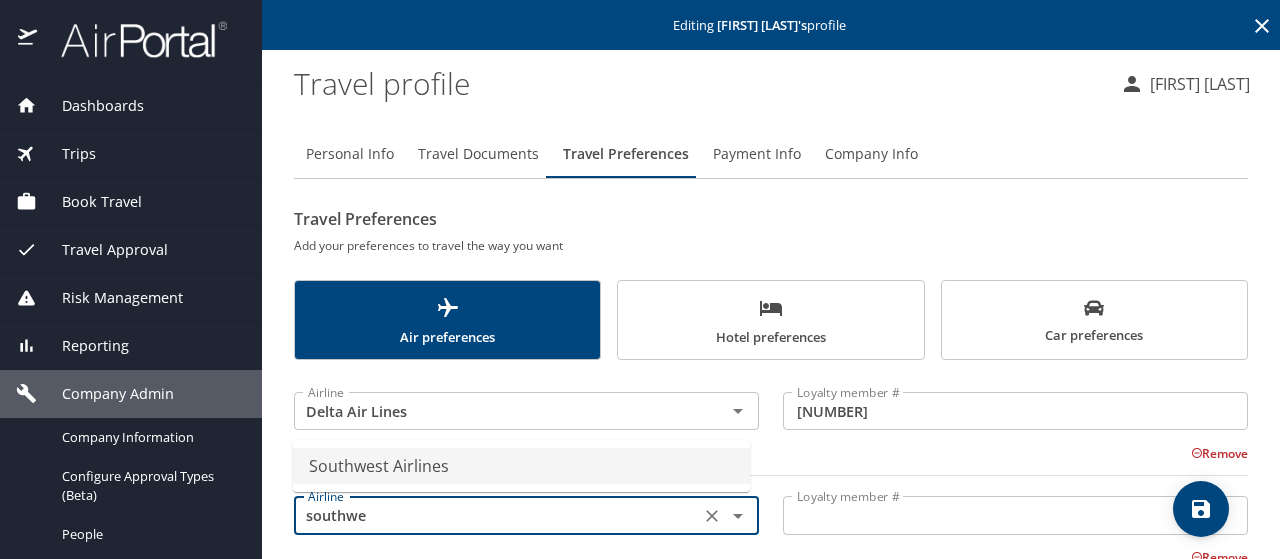click on "Southwest Airlines" at bounding box center [521, 466] 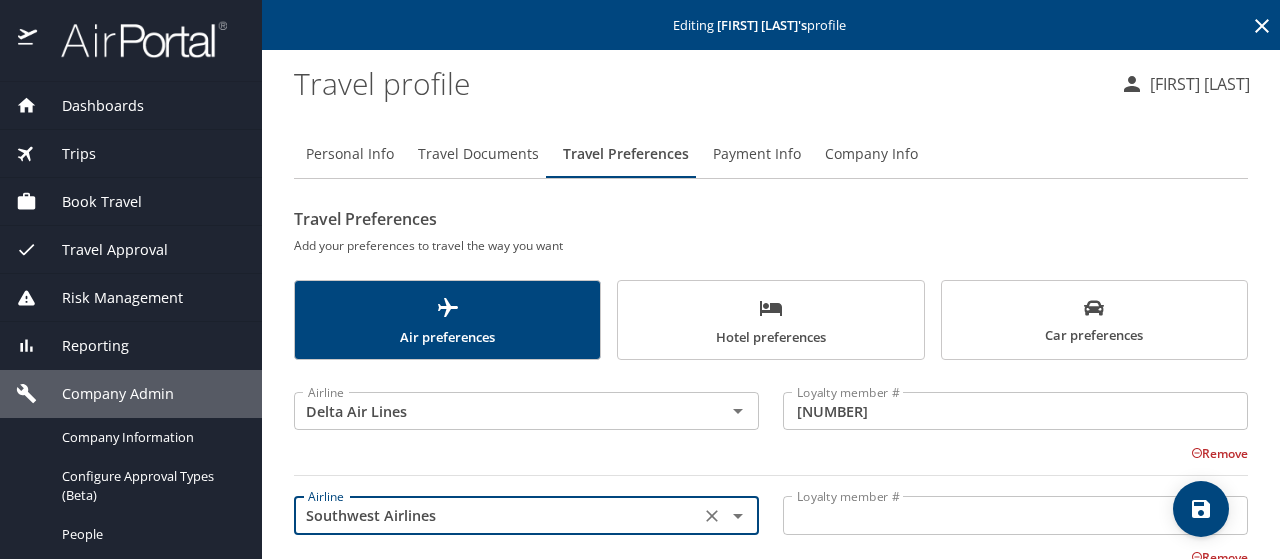 type on "Southwest Airlines" 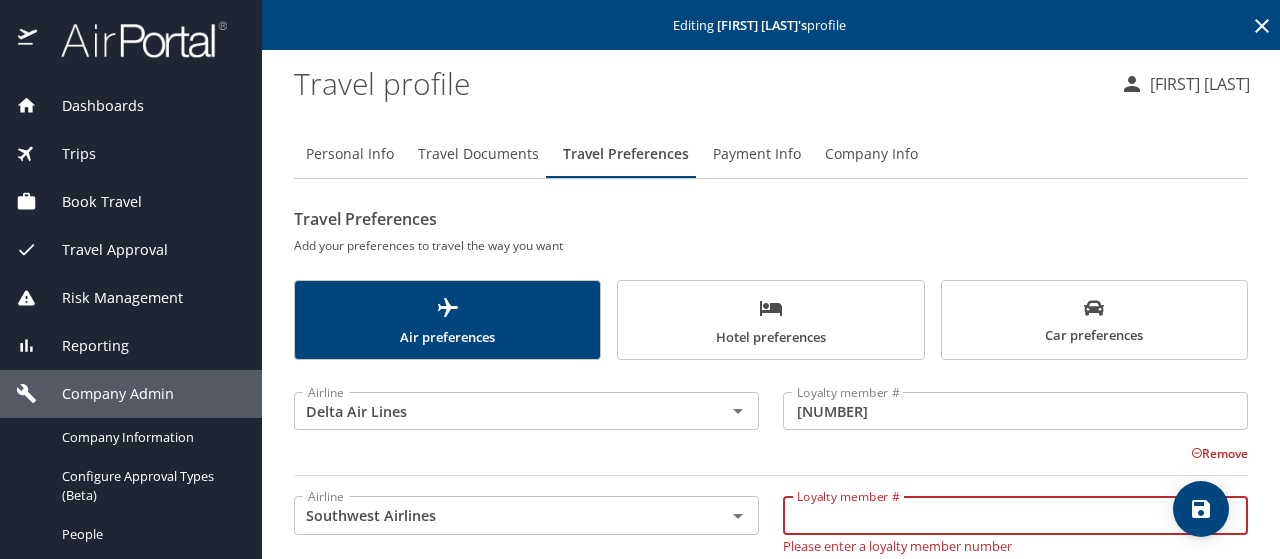 paste on "[NUMBER]" 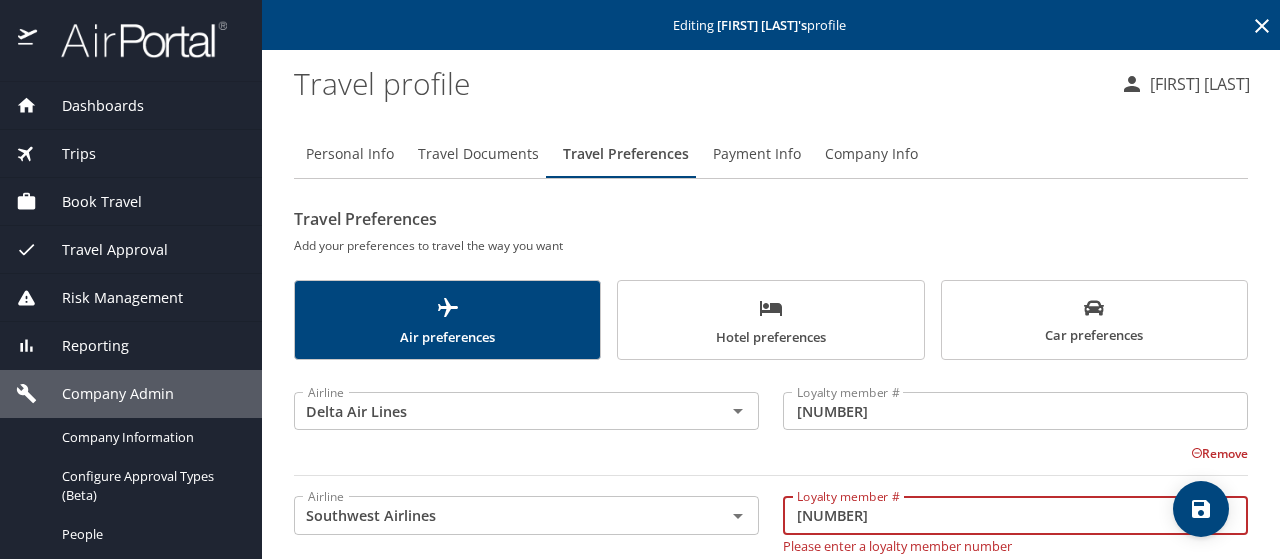 type on "[NUMBER]" 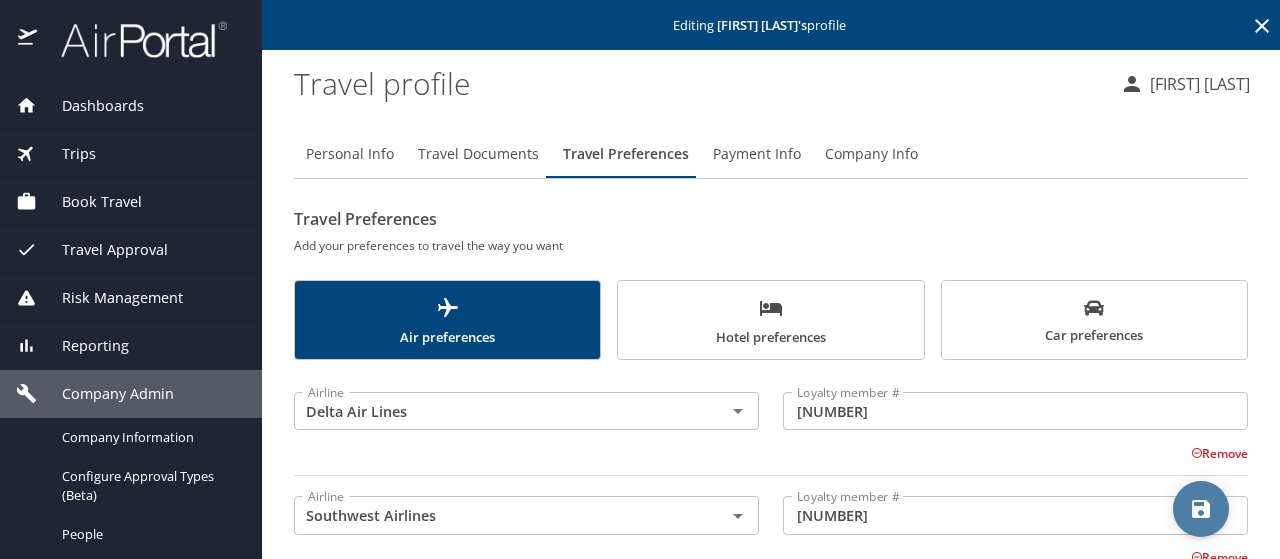 click 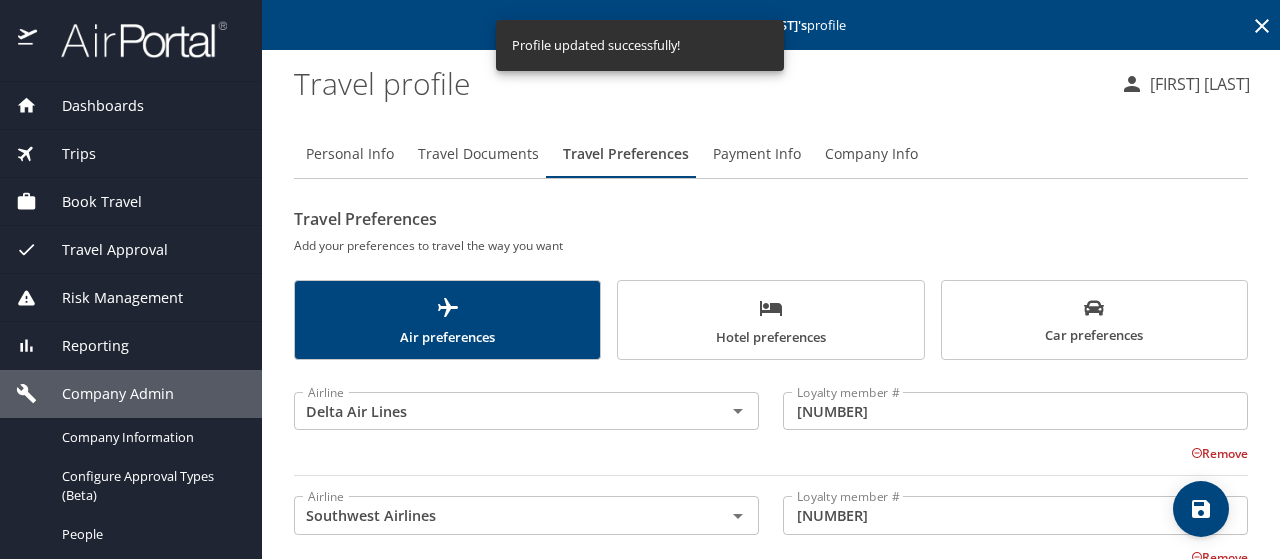 click at bounding box center [1262, 23] 